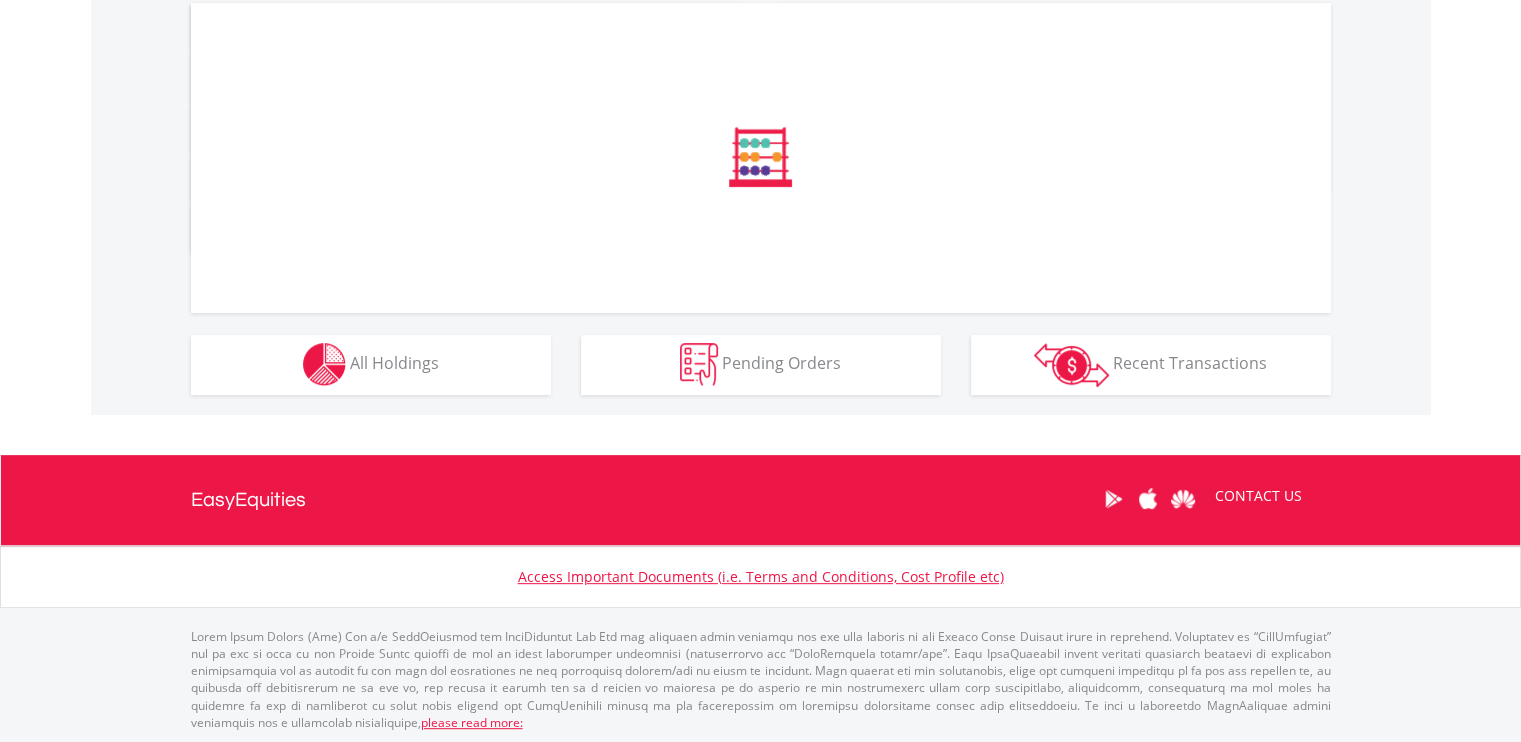 scroll, scrollTop: 656, scrollLeft: 0, axis: vertical 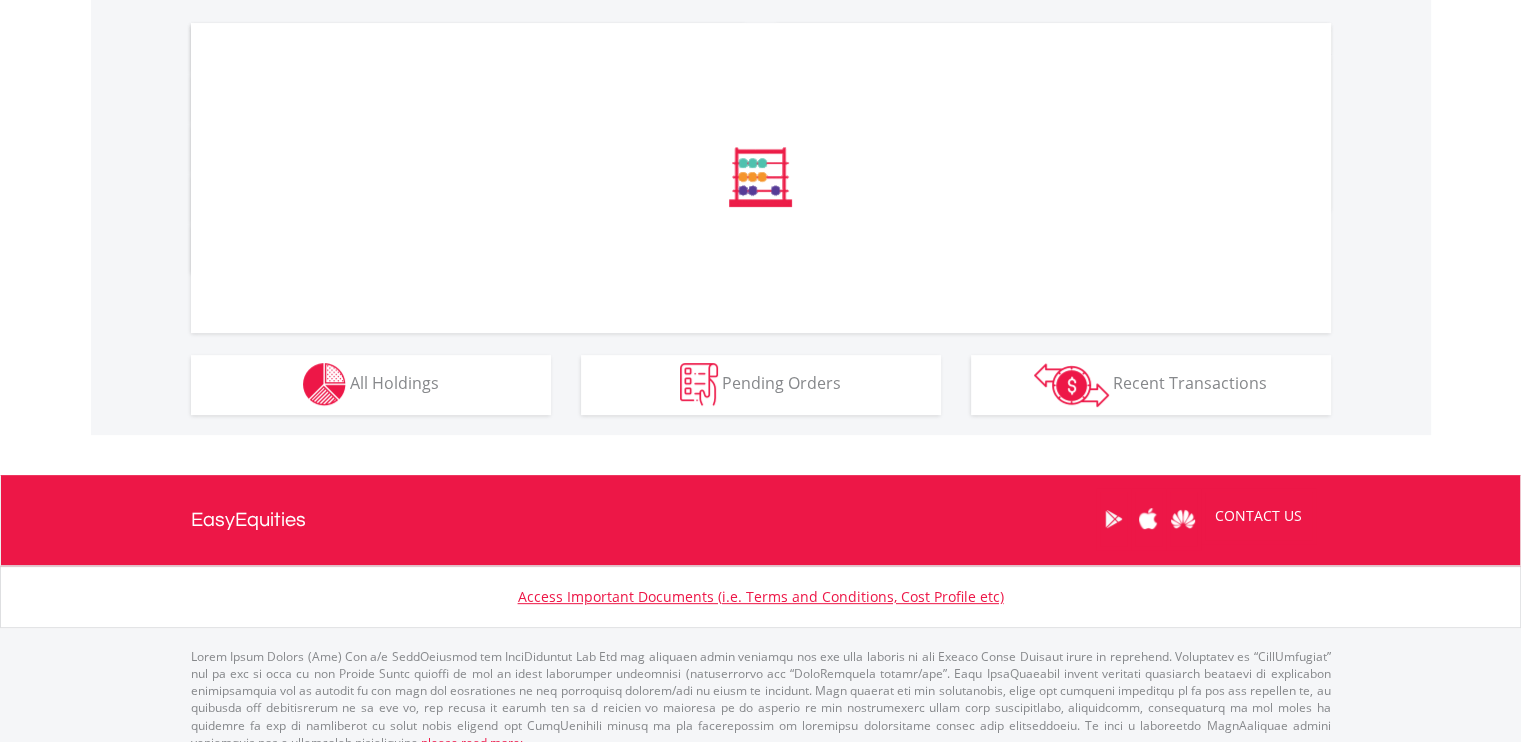 click on "﻿
Distribution
Current Value
Show All
Go to  Invest Now  to diversify your investment types.
Investment types
Manager" at bounding box center [0, 0] 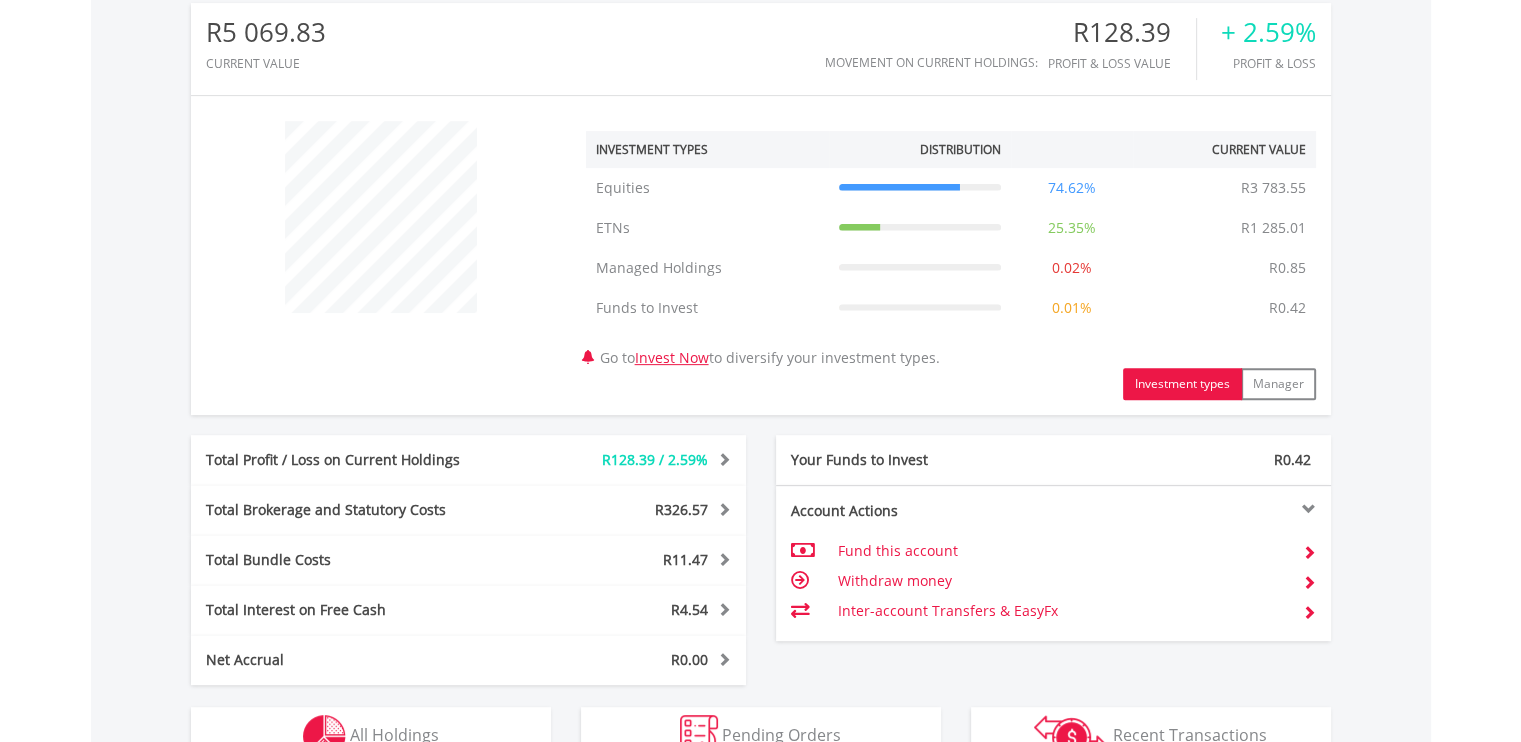 scroll, scrollTop: 999808, scrollLeft: 999620, axis: both 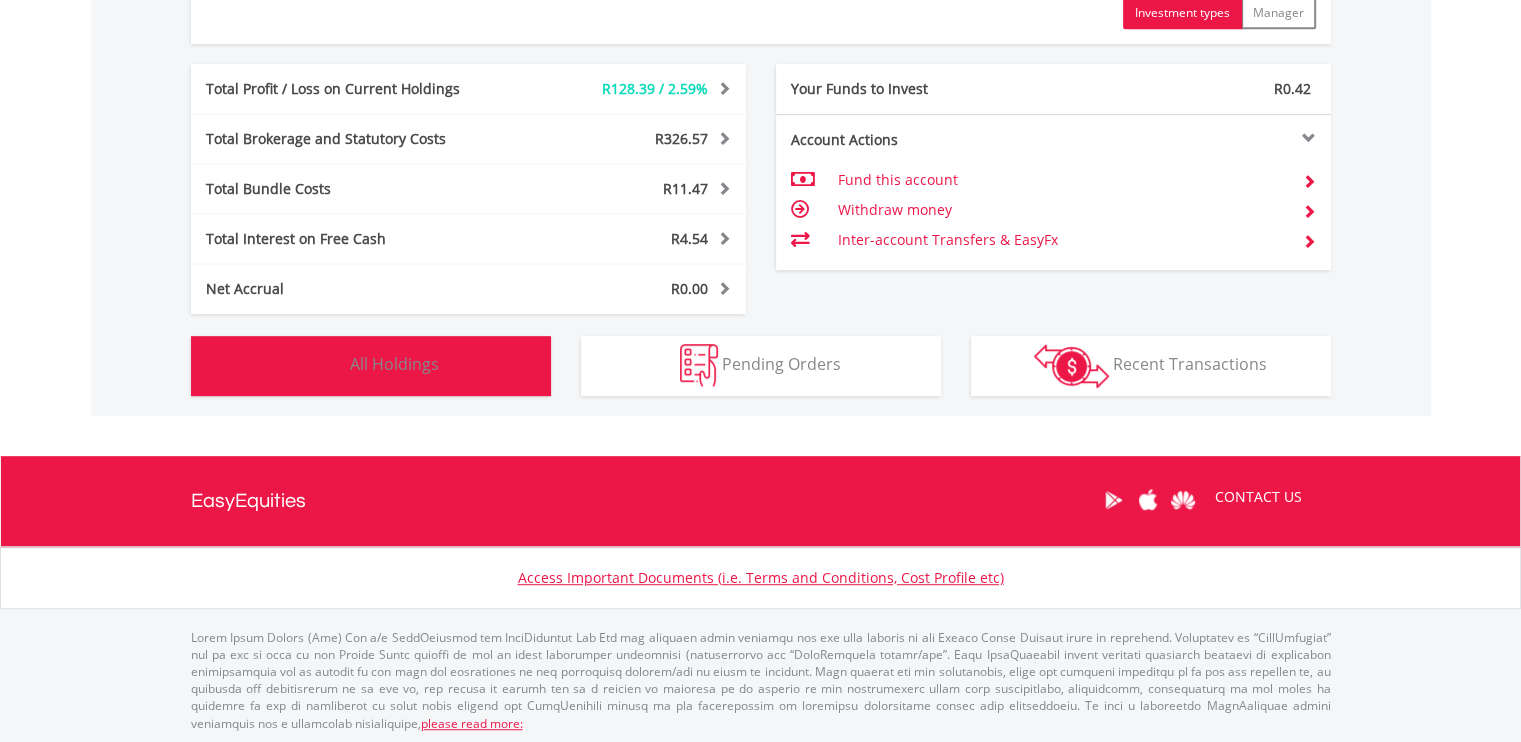 drag, startPoint x: 377, startPoint y: 382, endPoint x: 492, endPoint y: 403, distance: 116.901665 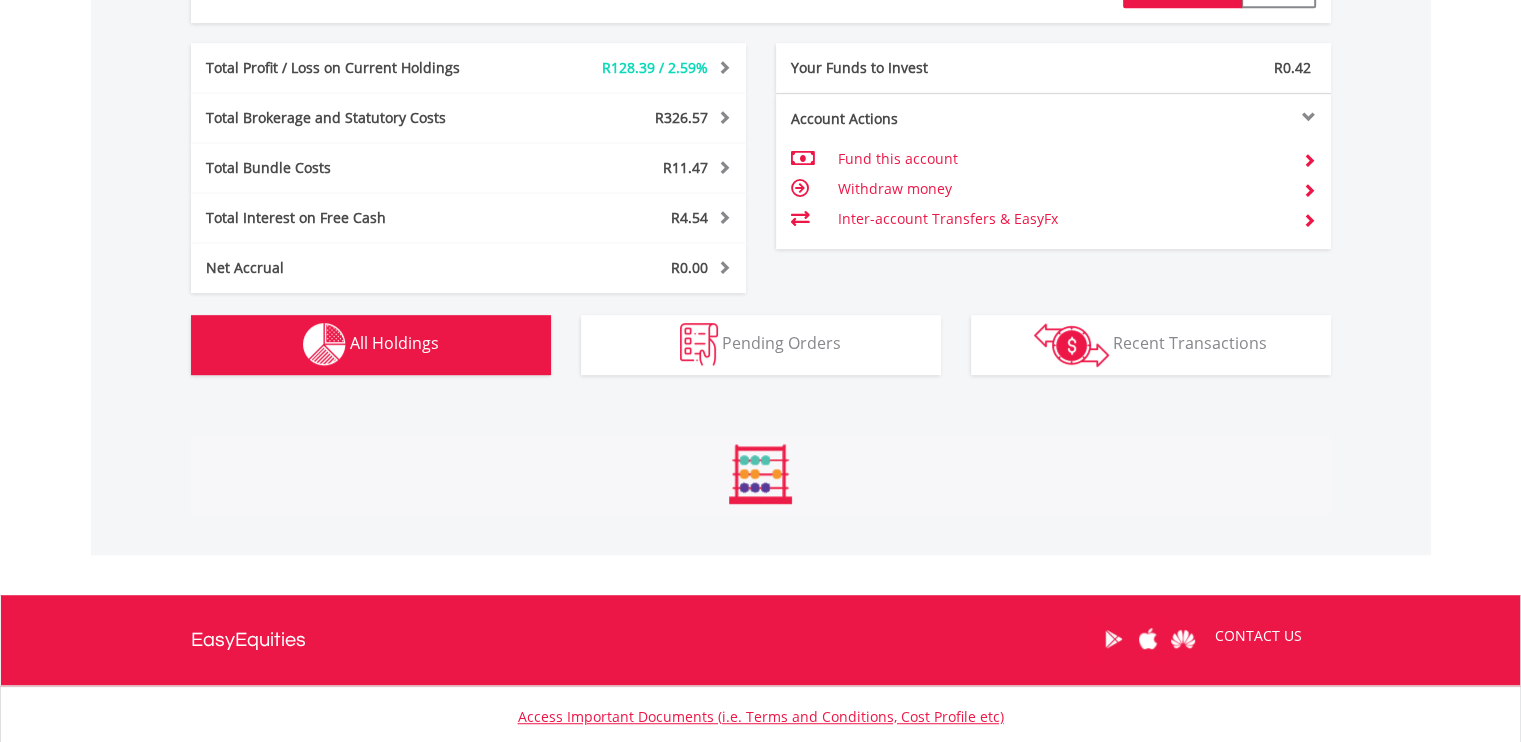 scroll, scrollTop: 1481, scrollLeft: 0, axis: vertical 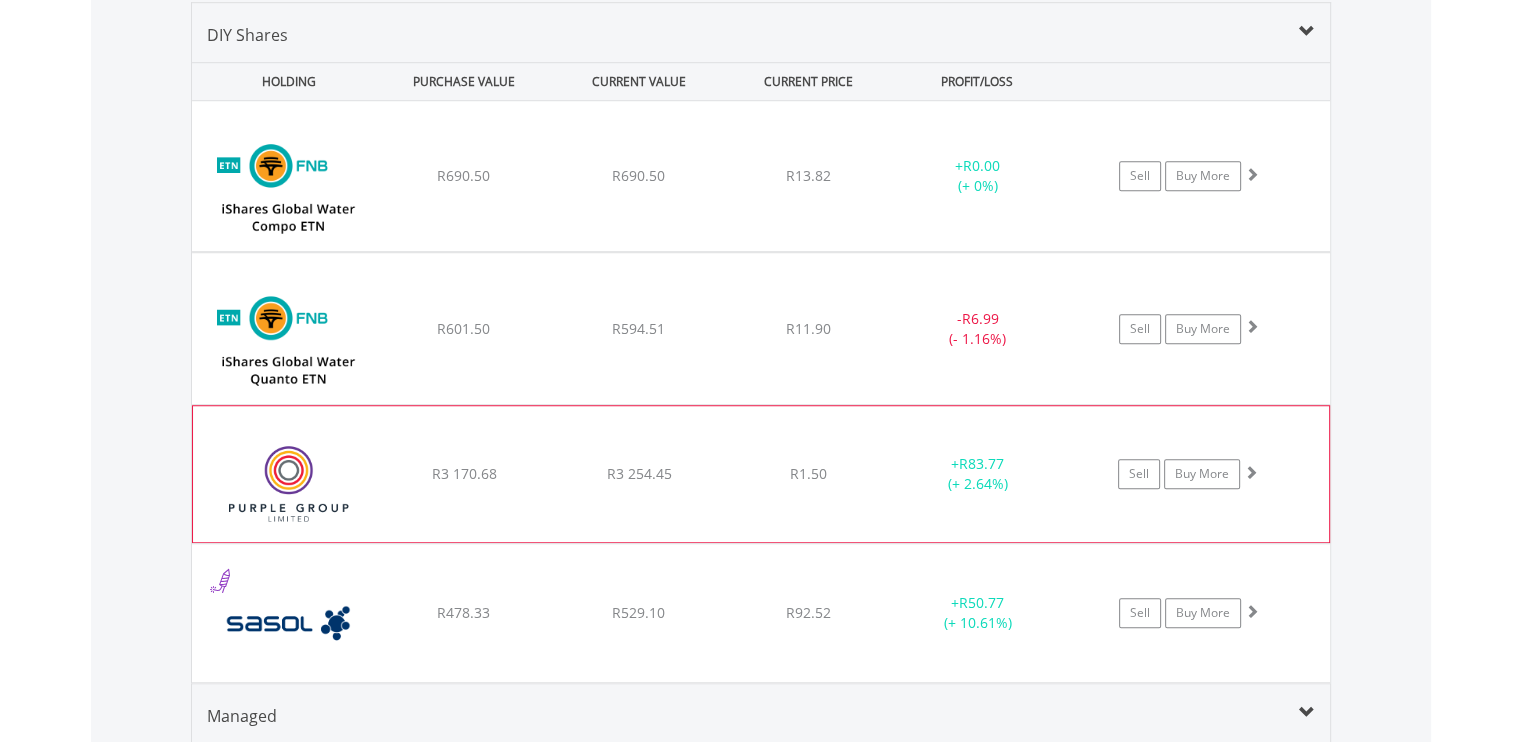 click on "R1.50" at bounding box center [808, 175] 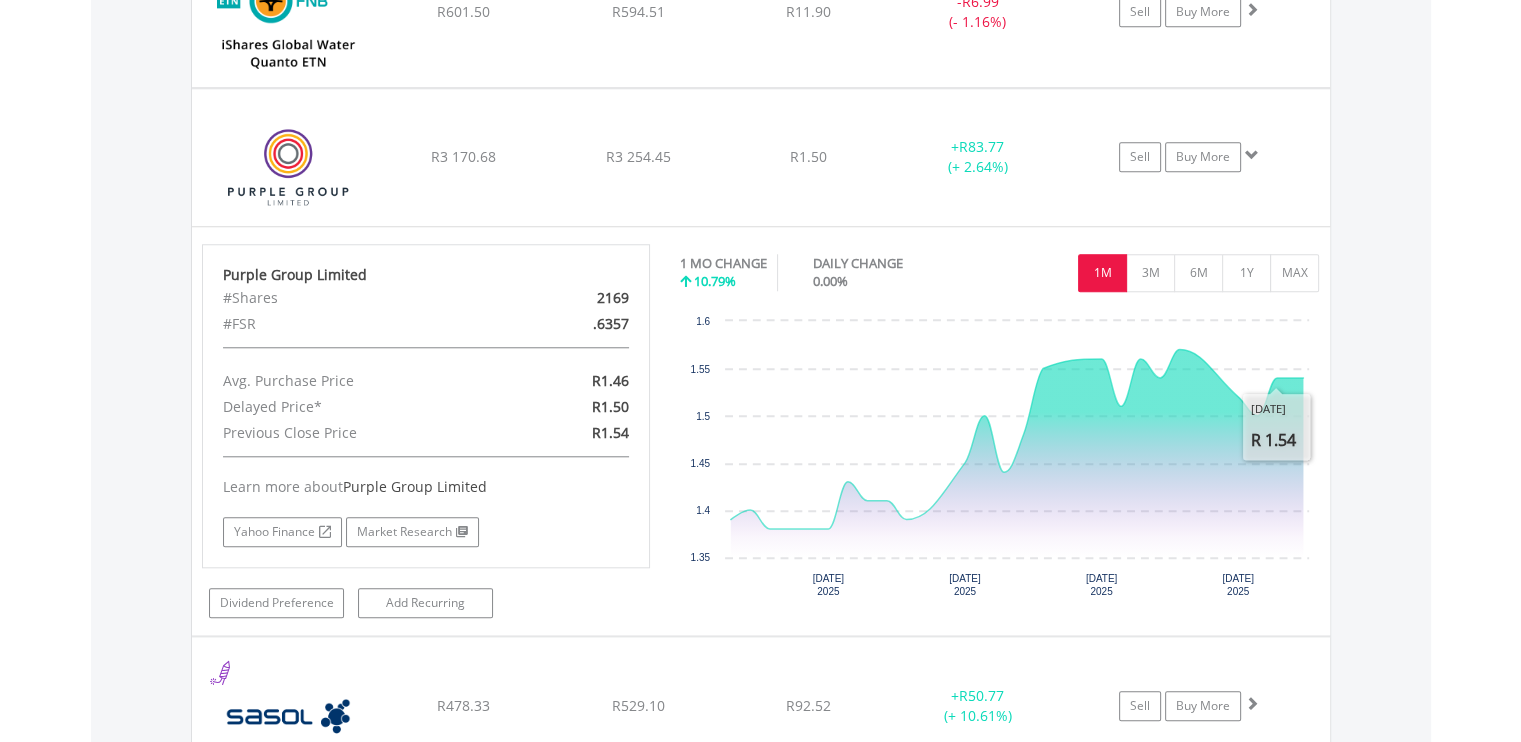 scroll, scrollTop: 1681, scrollLeft: 0, axis: vertical 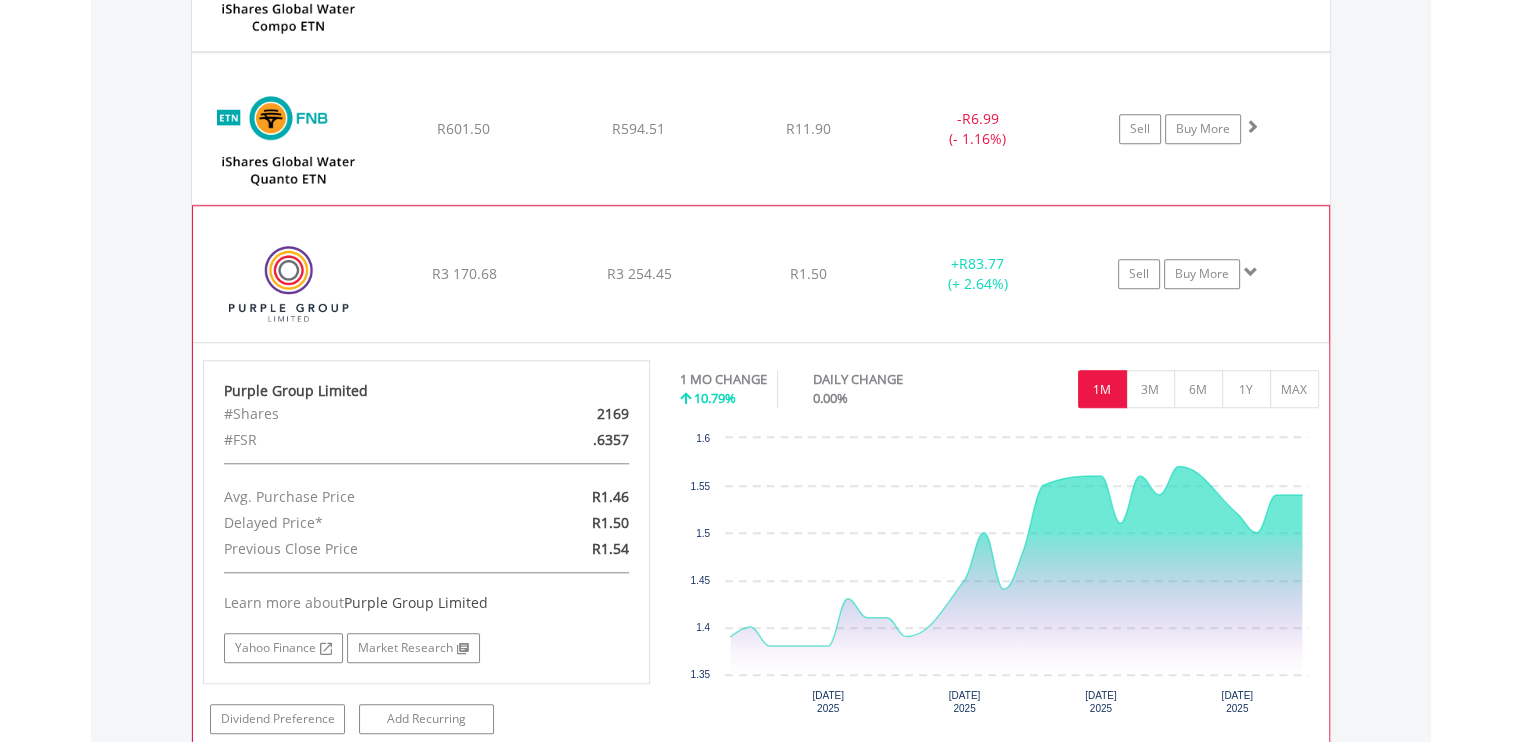 click at bounding box center (1251, 272) 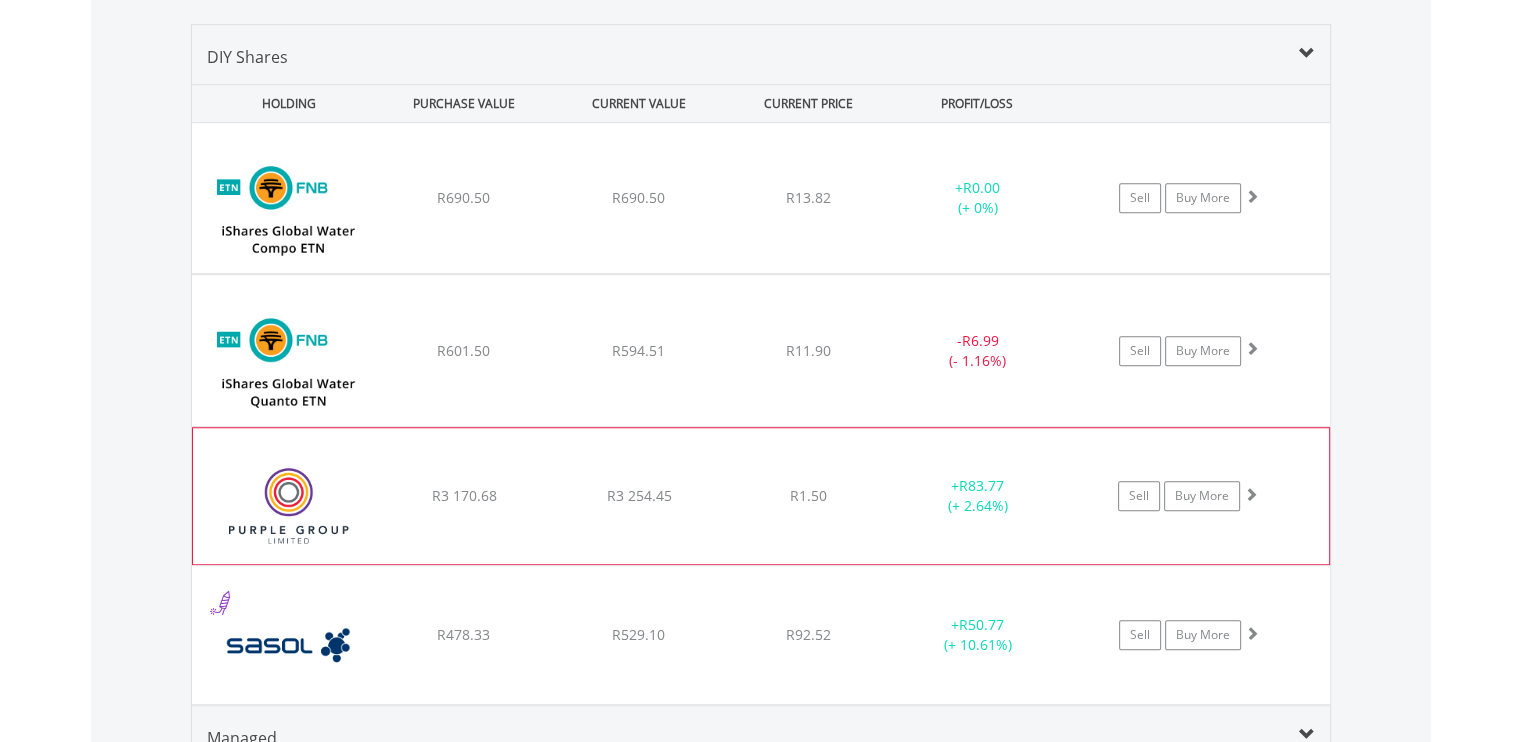 scroll, scrollTop: 1381, scrollLeft: 0, axis: vertical 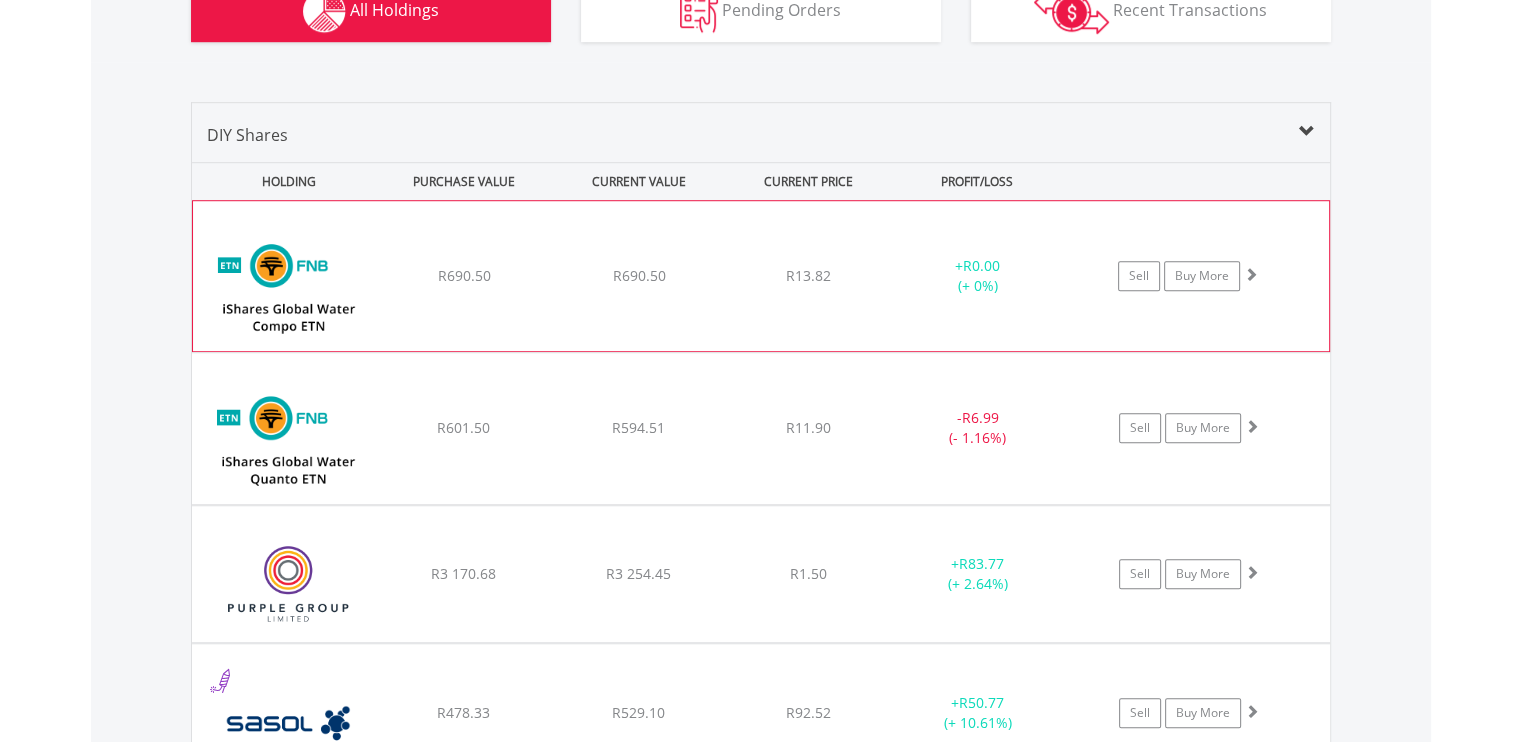 click on "﻿
FNB Compo ETN on iShares Global Water UCITS ETF
R690.50
R690.50
R13.82
+  R0.00 (+ 0%)
Sell
Buy More" at bounding box center [761, 276] 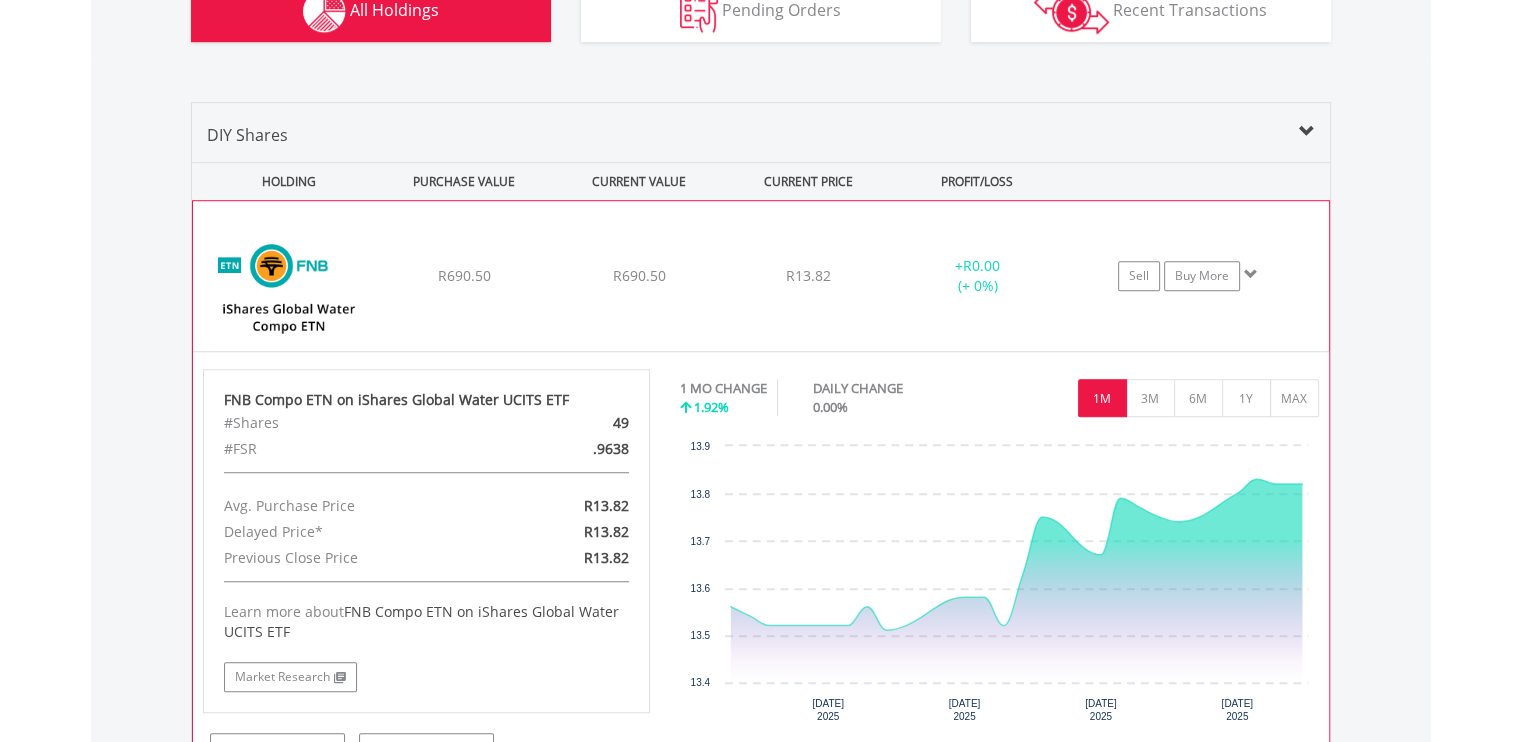 click at bounding box center [1251, 274] 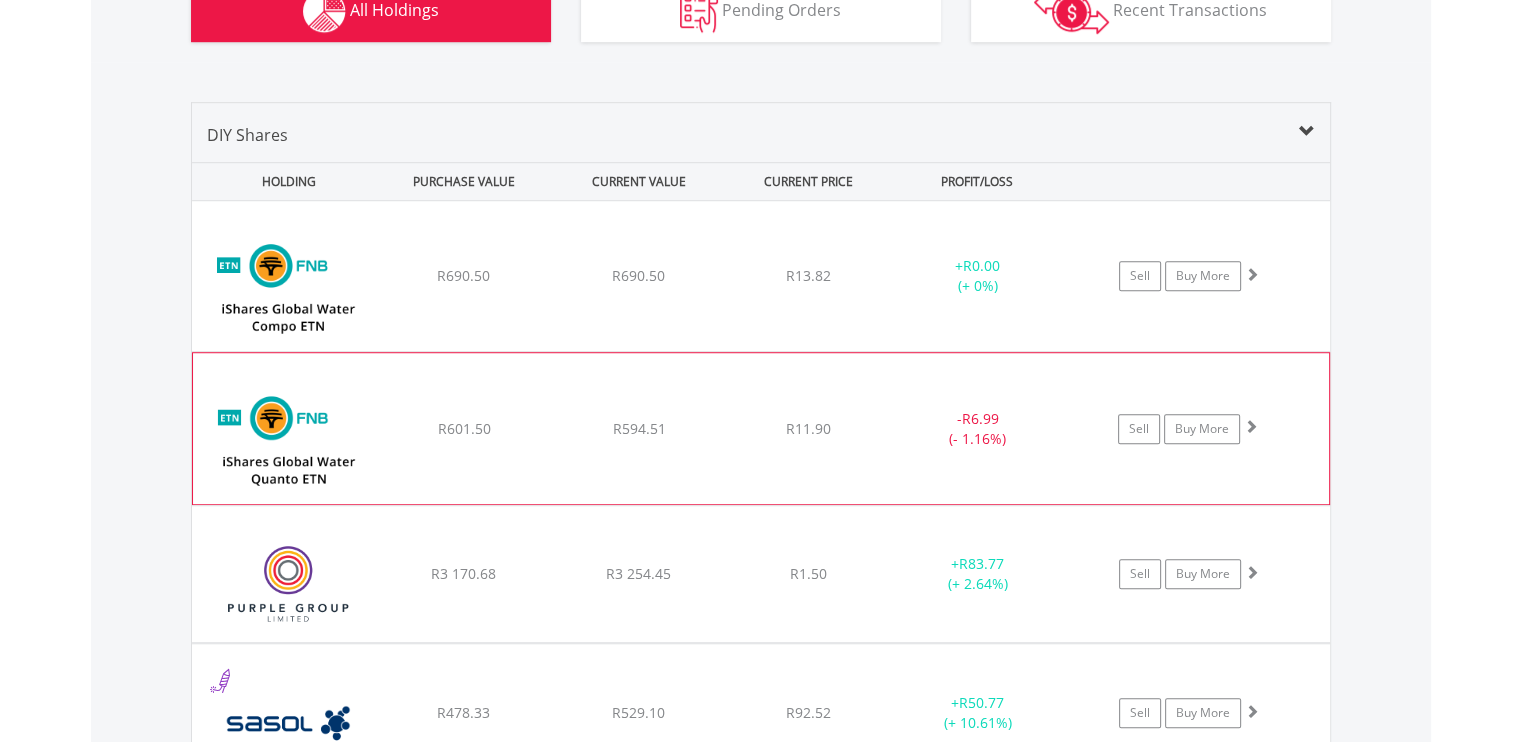 click at bounding box center (1251, 426) 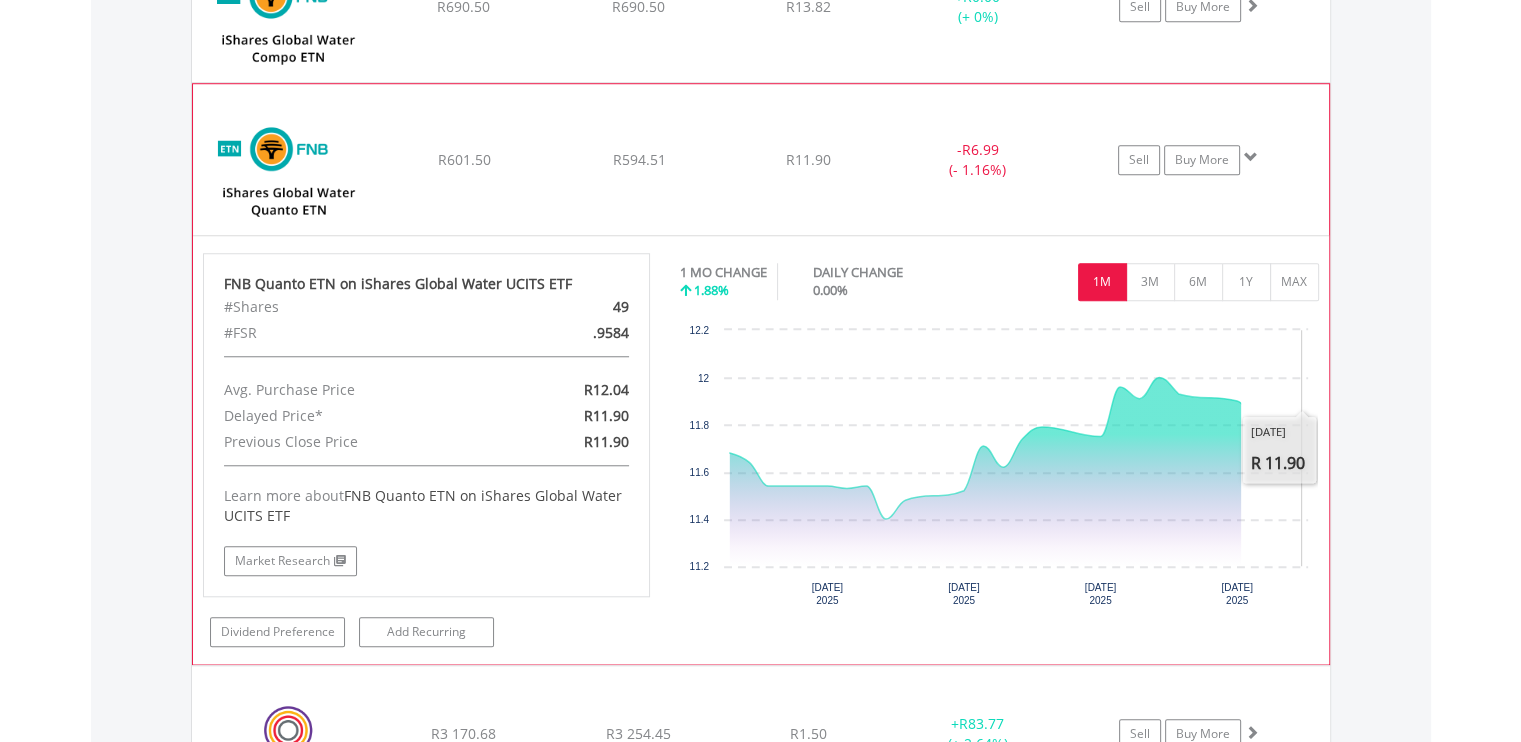 scroll, scrollTop: 1681, scrollLeft: 0, axis: vertical 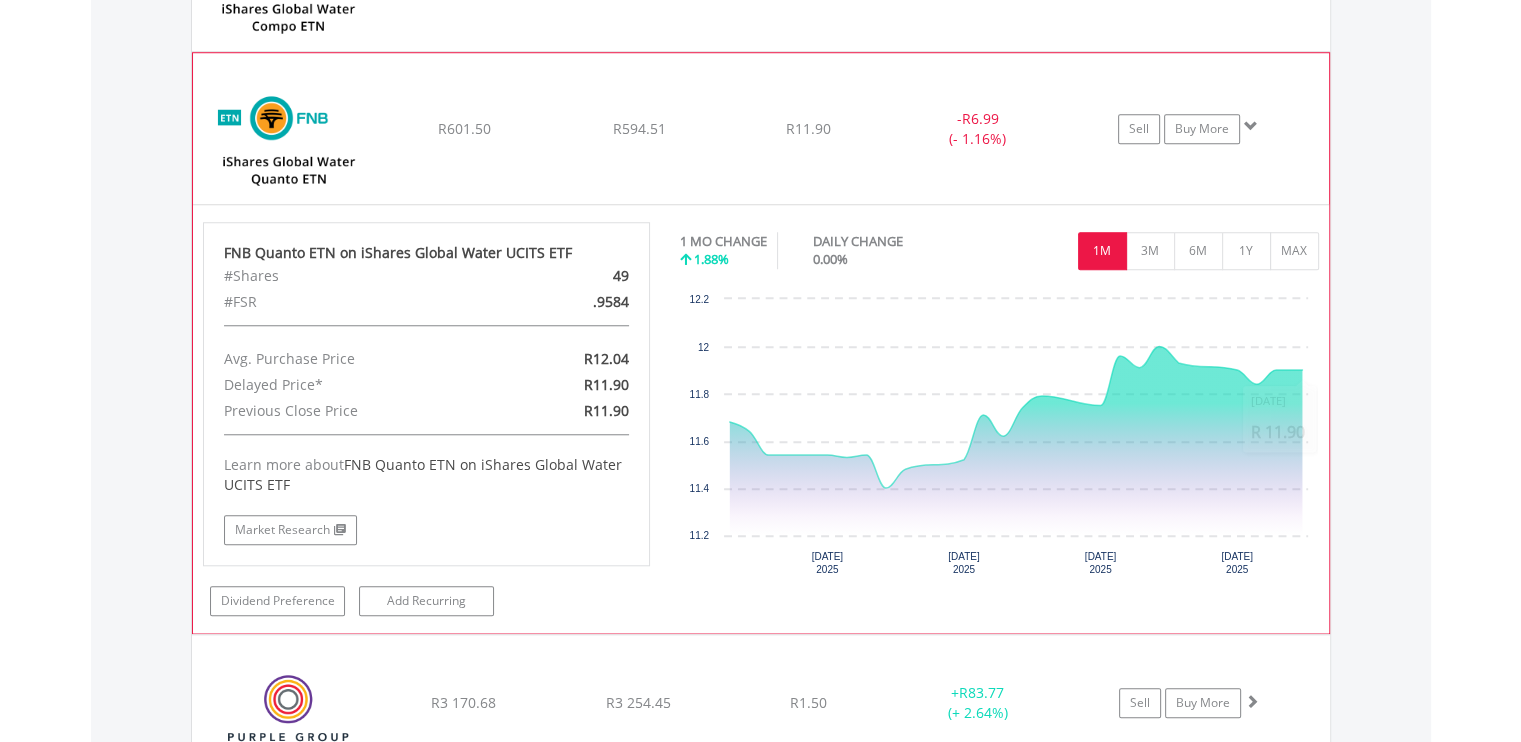 click on "Sell
Buy More" at bounding box center (1199, -24) 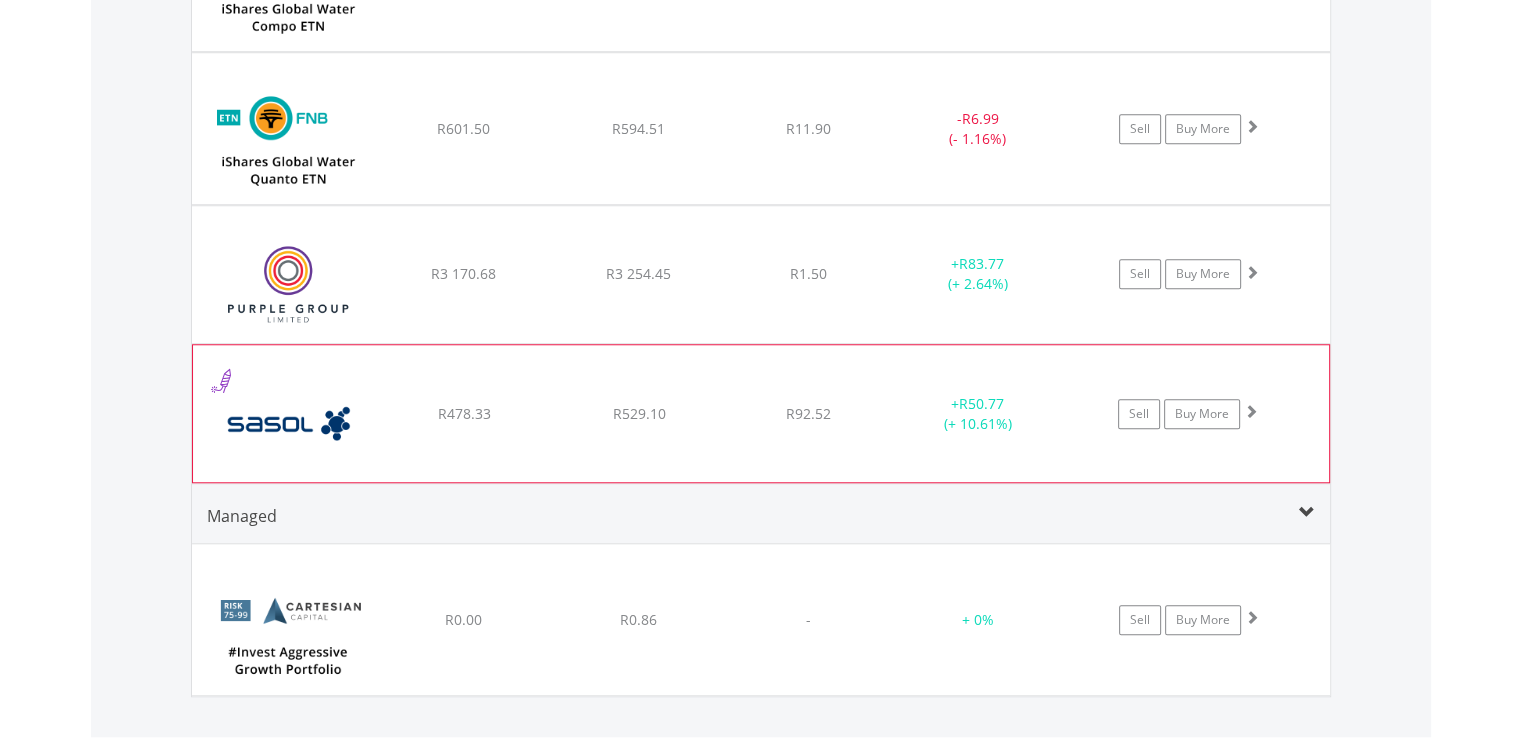 click on "Sell
Buy More" at bounding box center [1199, -24] 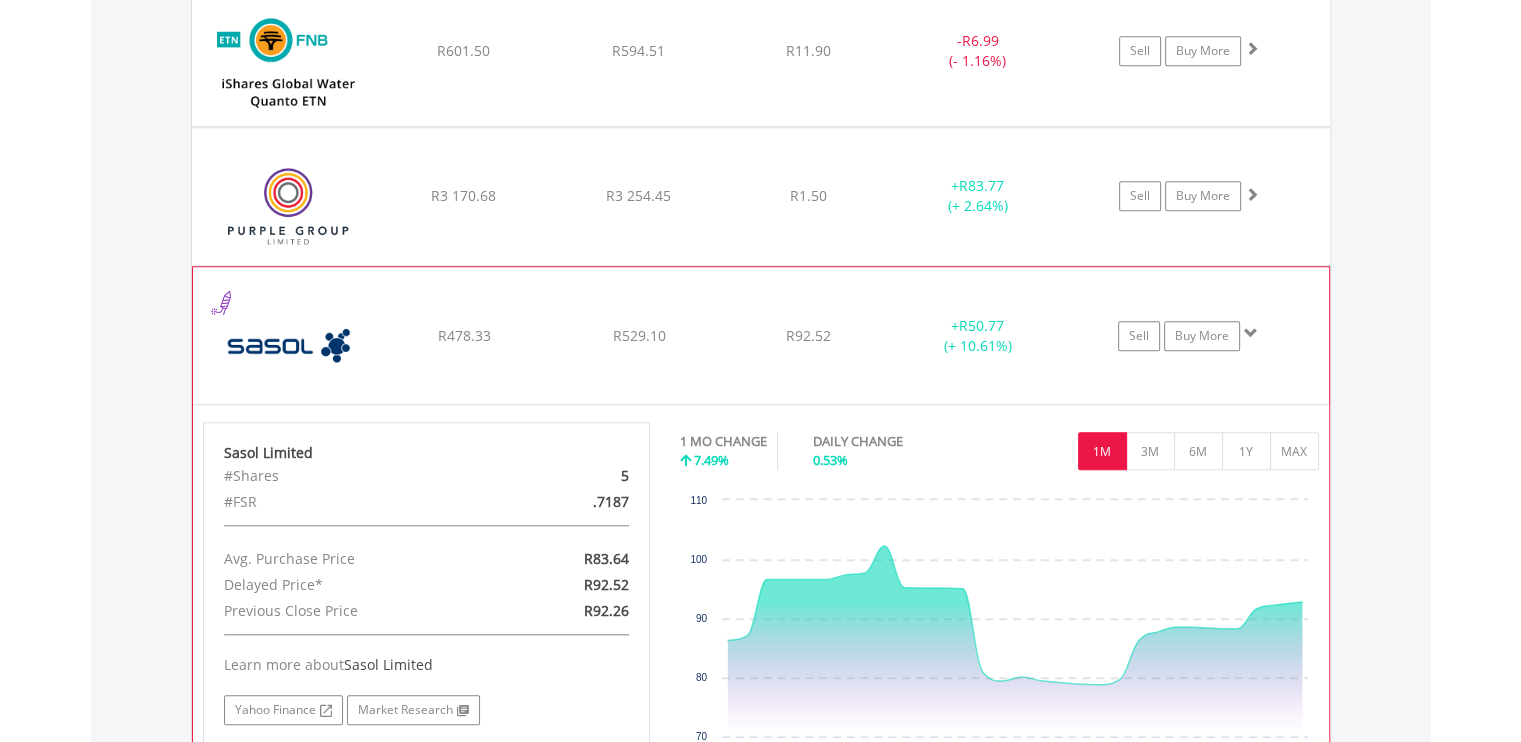 scroll, scrollTop: 1881, scrollLeft: 0, axis: vertical 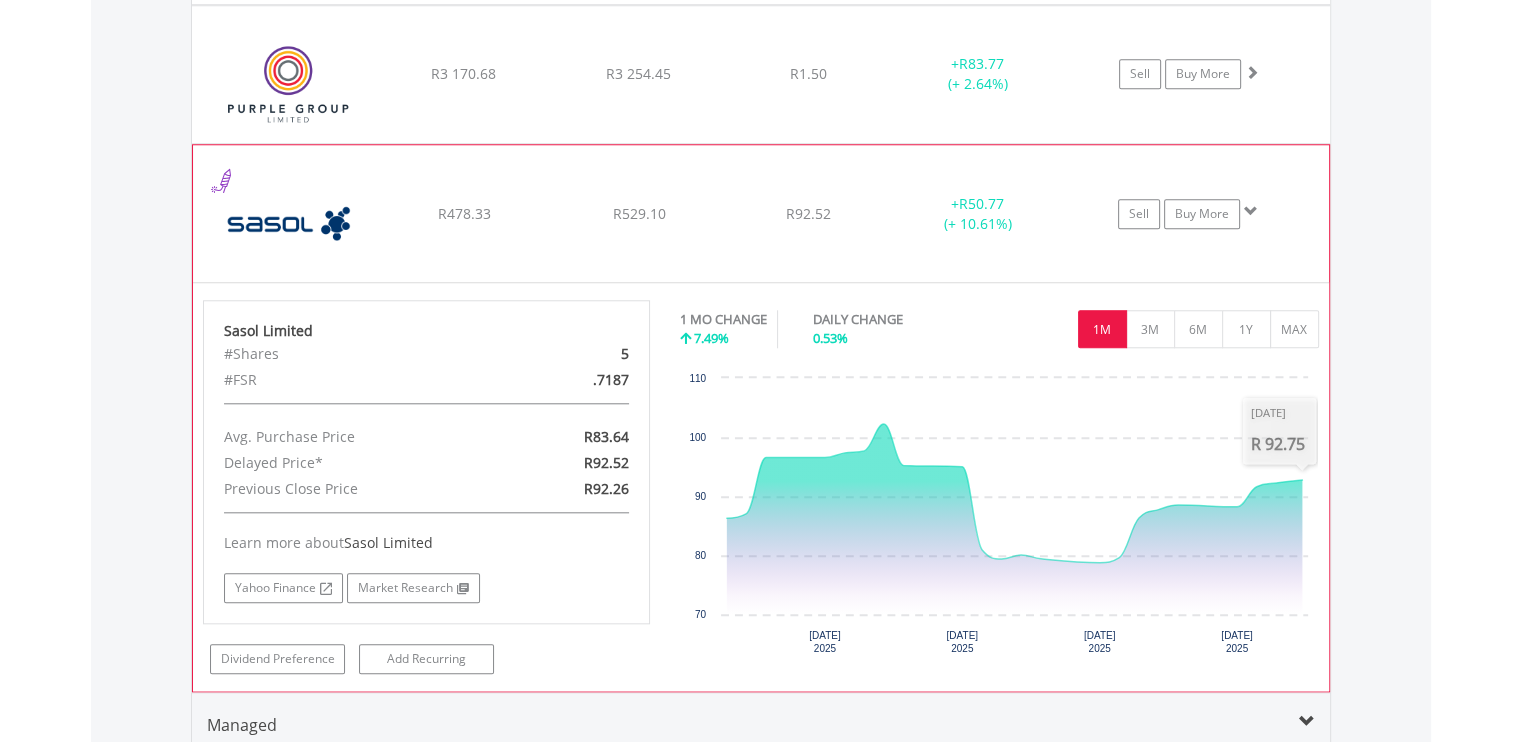 click at bounding box center (1251, 211) 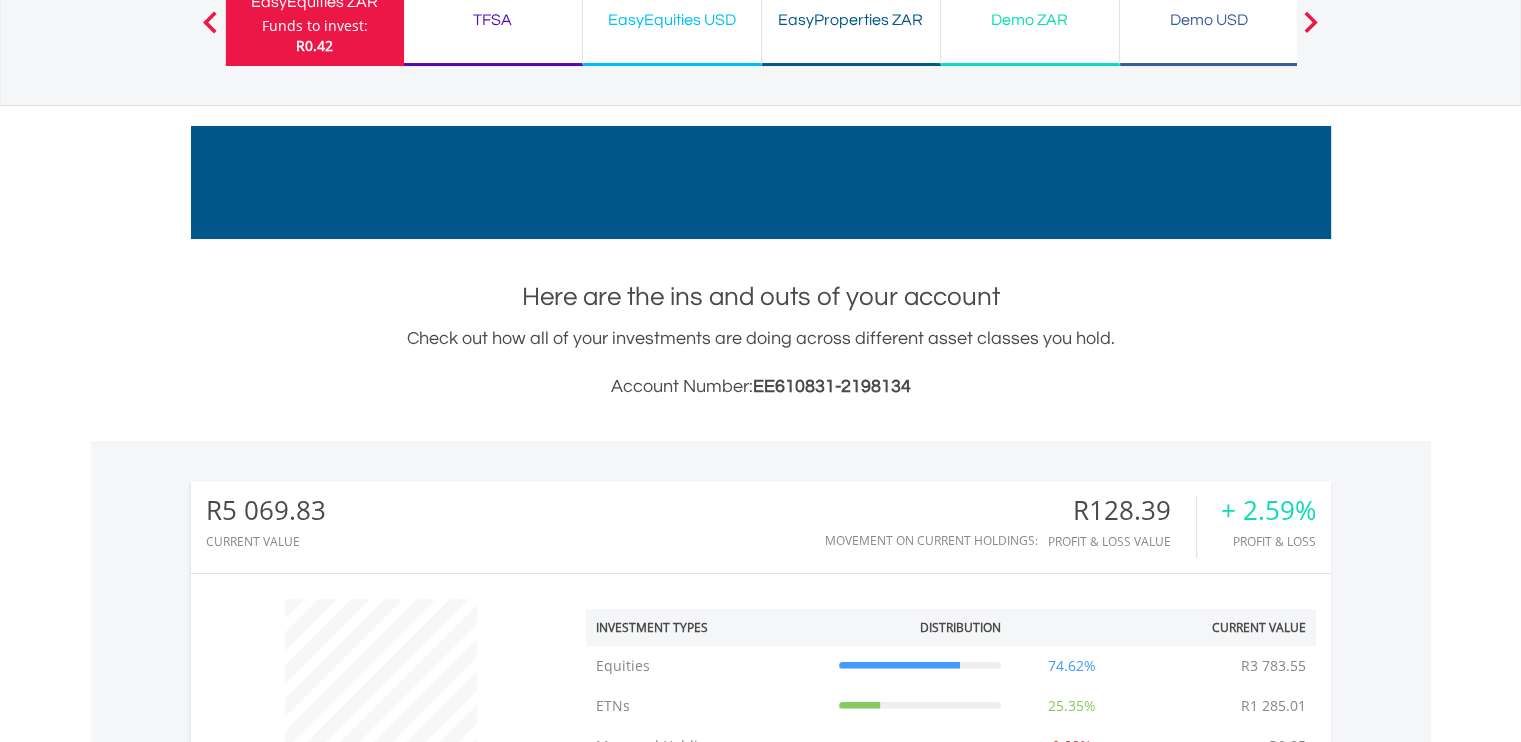 scroll, scrollTop: 0, scrollLeft: 0, axis: both 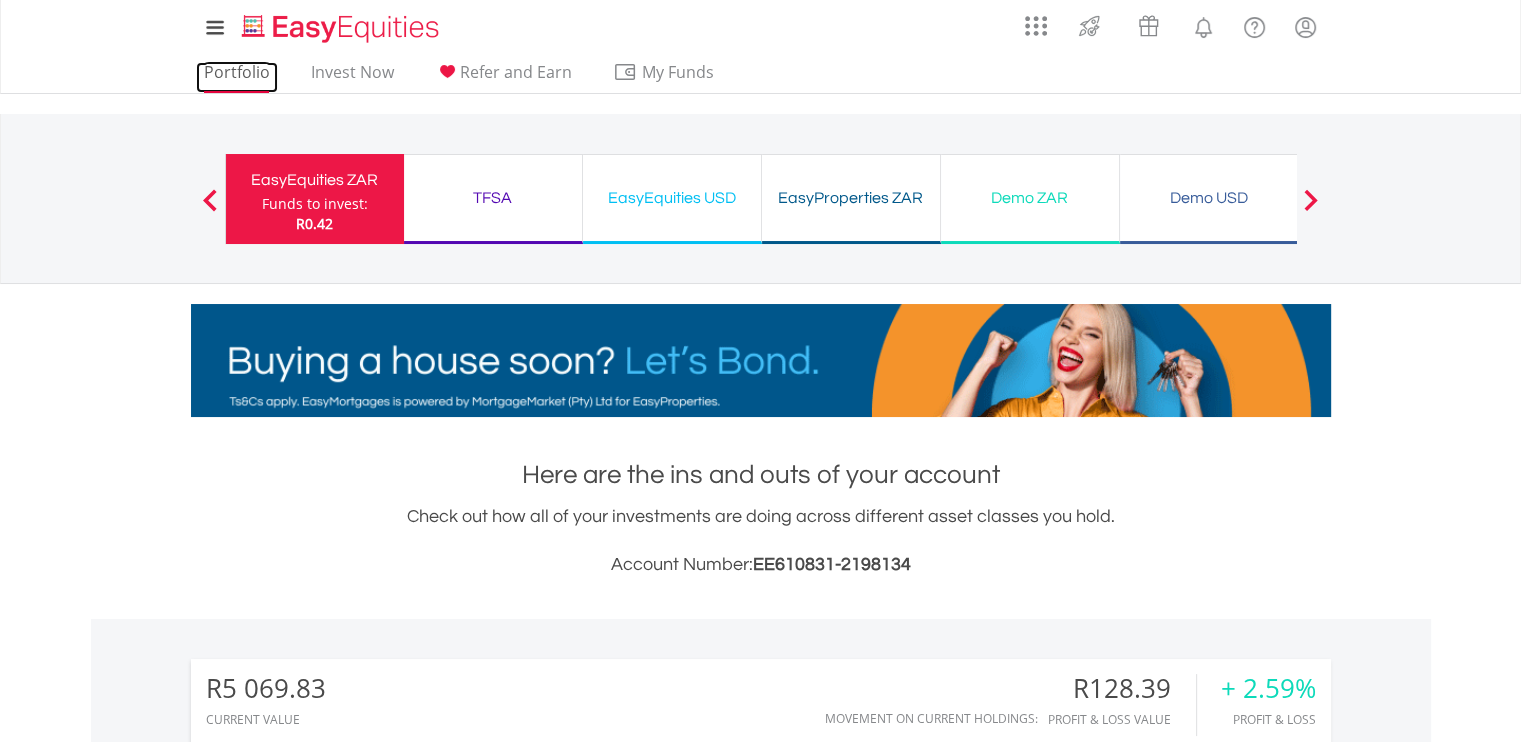 click on "Portfolio" at bounding box center [237, 77] 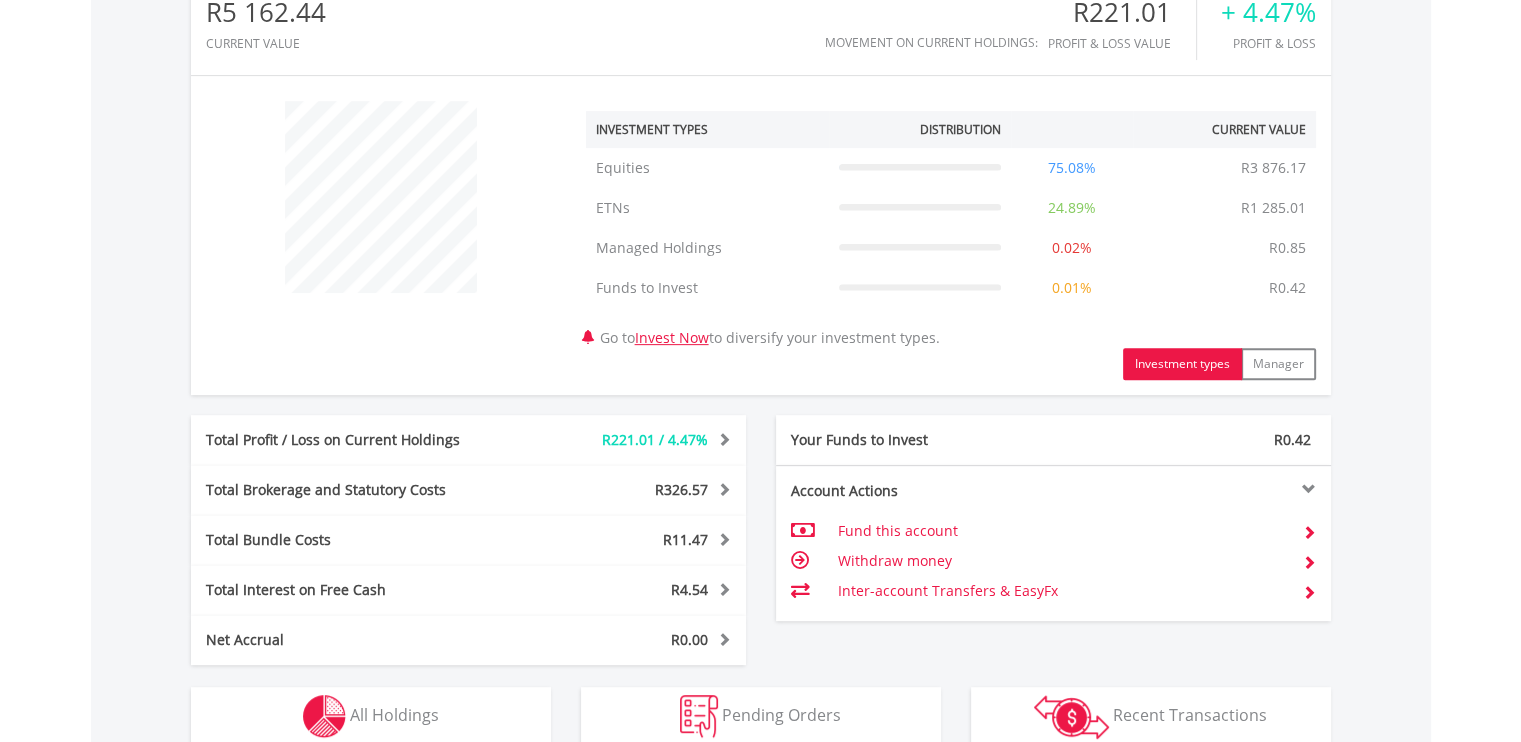 scroll, scrollTop: 656, scrollLeft: 0, axis: vertical 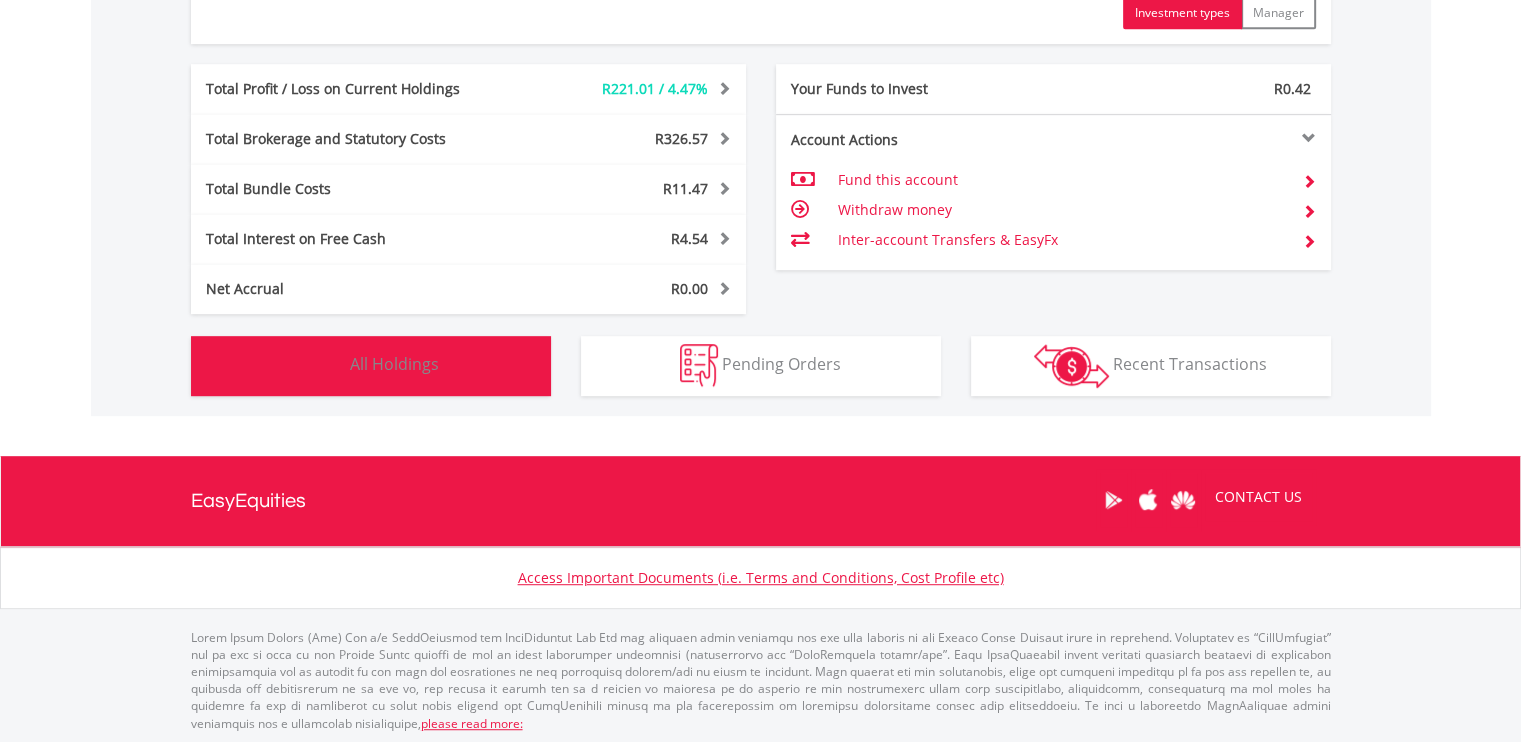 click on "All Holdings" at bounding box center (394, 364) 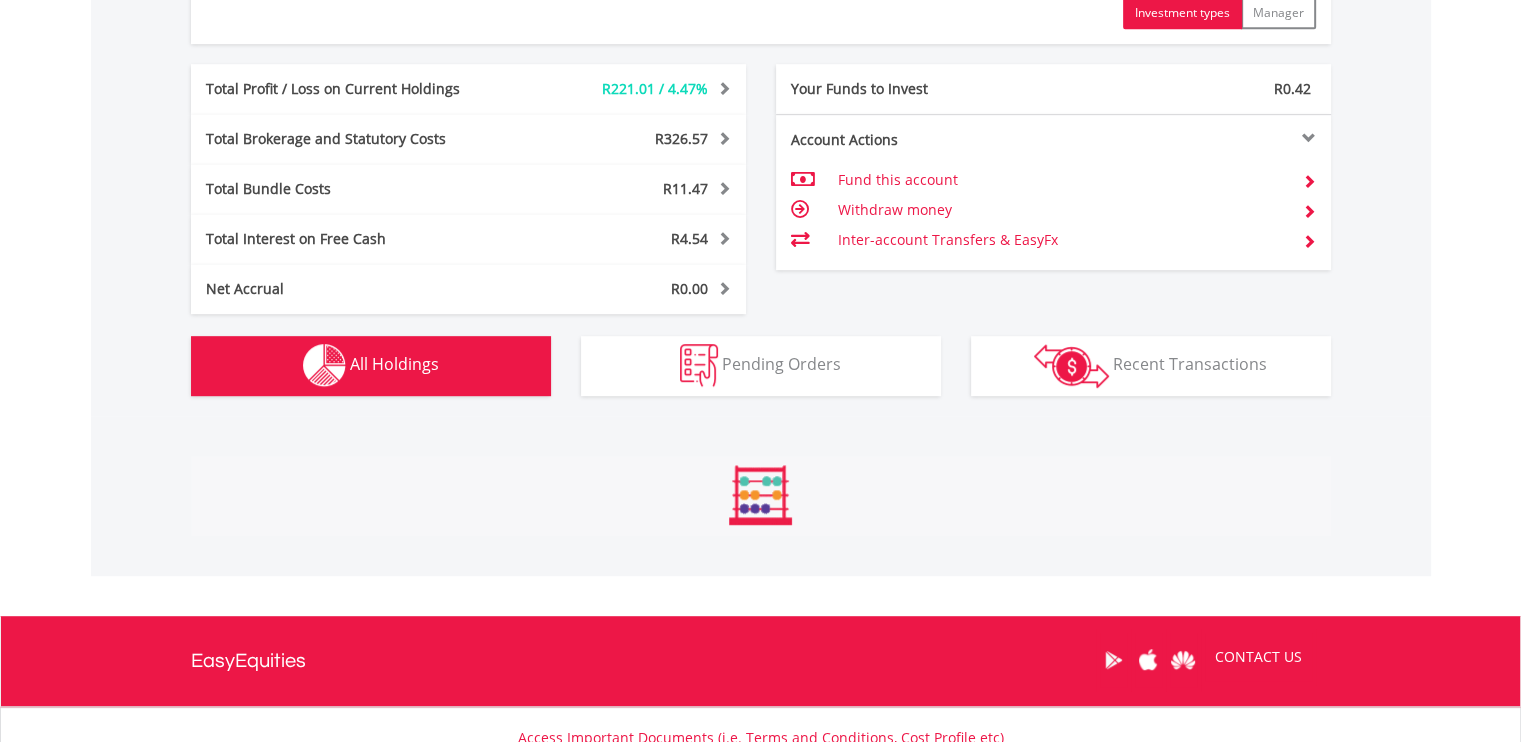 scroll, scrollTop: 1481, scrollLeft: 0, axis: vertical 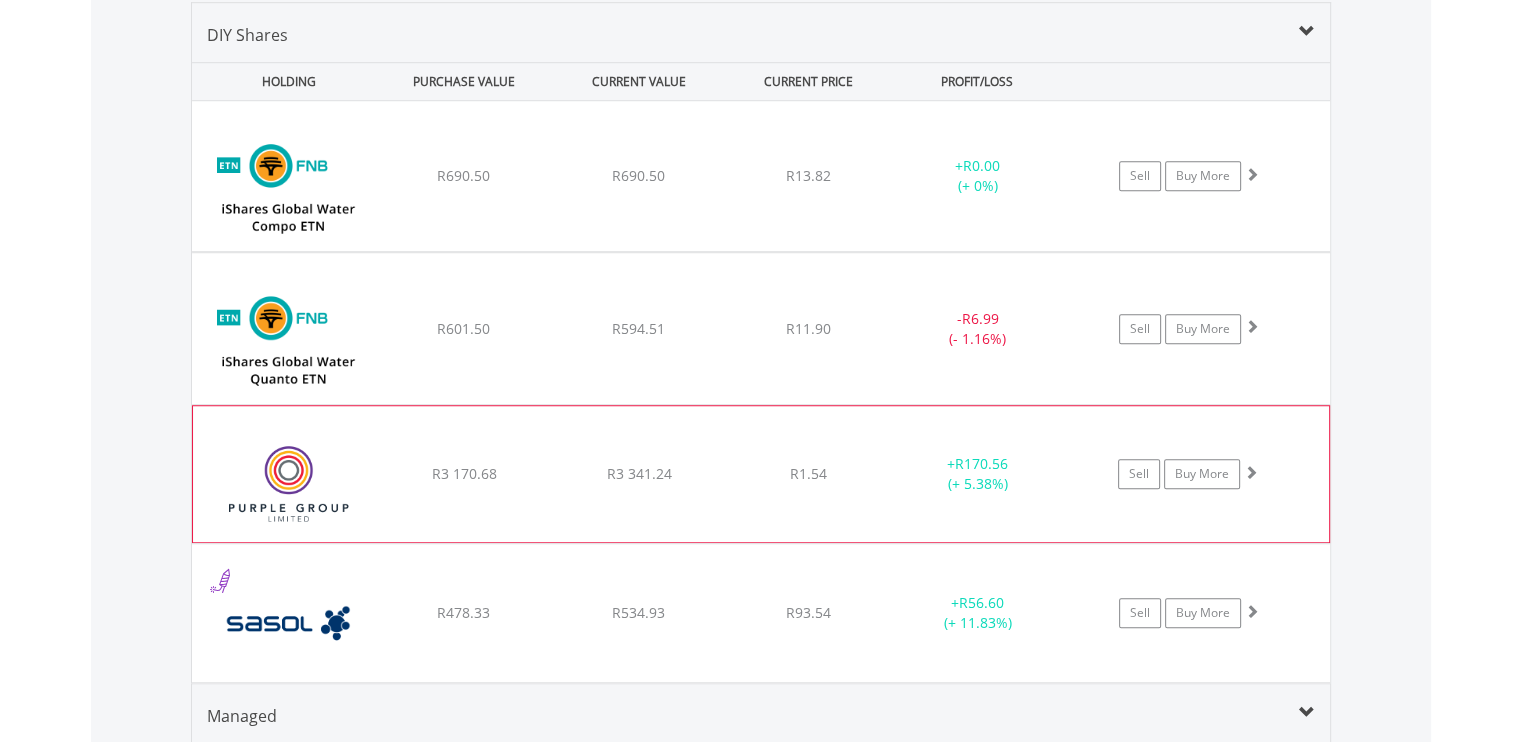 click on "﻿
Purple Group Limited
R3 170.68
R3 341.24
R1.54
+  R170.56 (+ 5.38%)
Sell
Buy More" at bounding box center (761, 176) 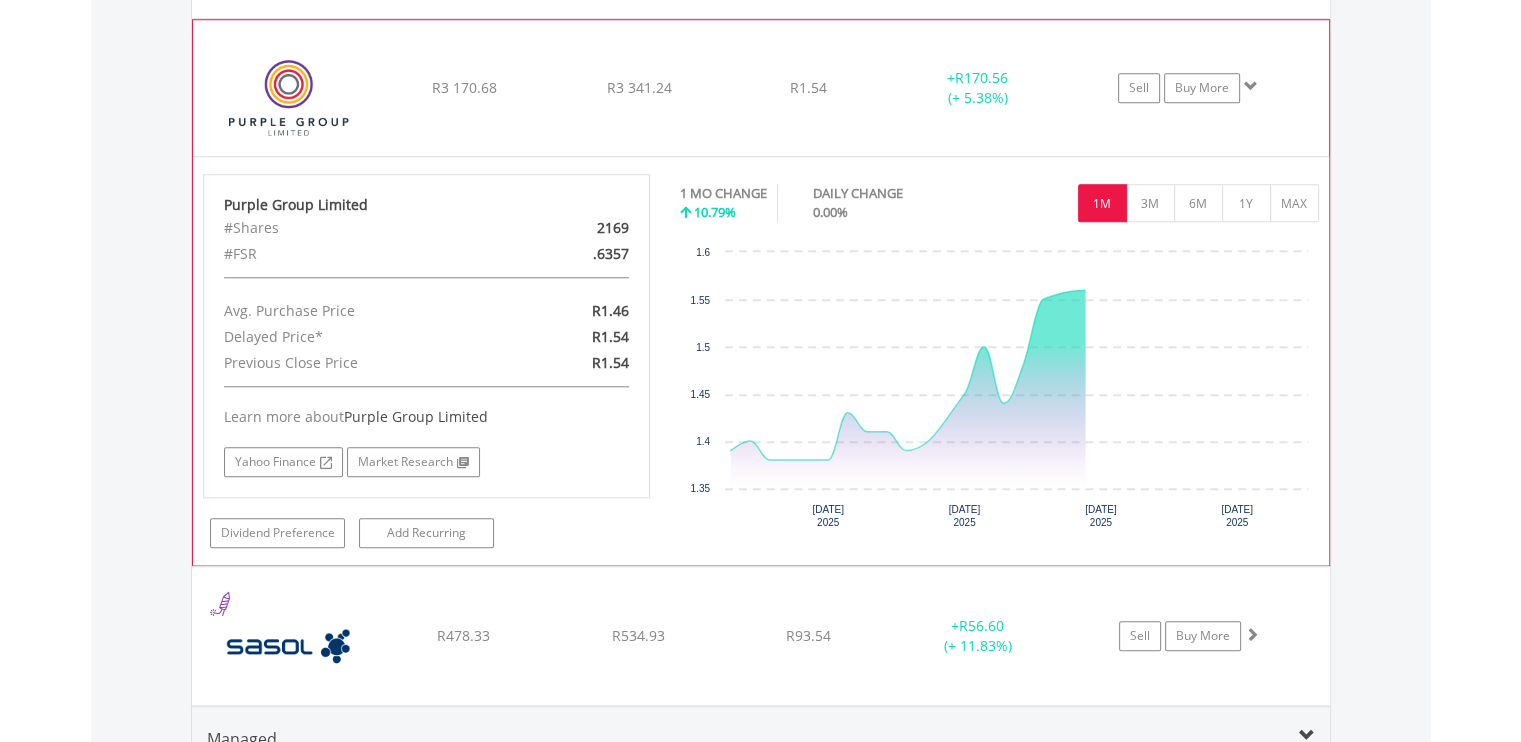 scroll, scrollTop: 1881, scrollLeft: 0, axis: vertical 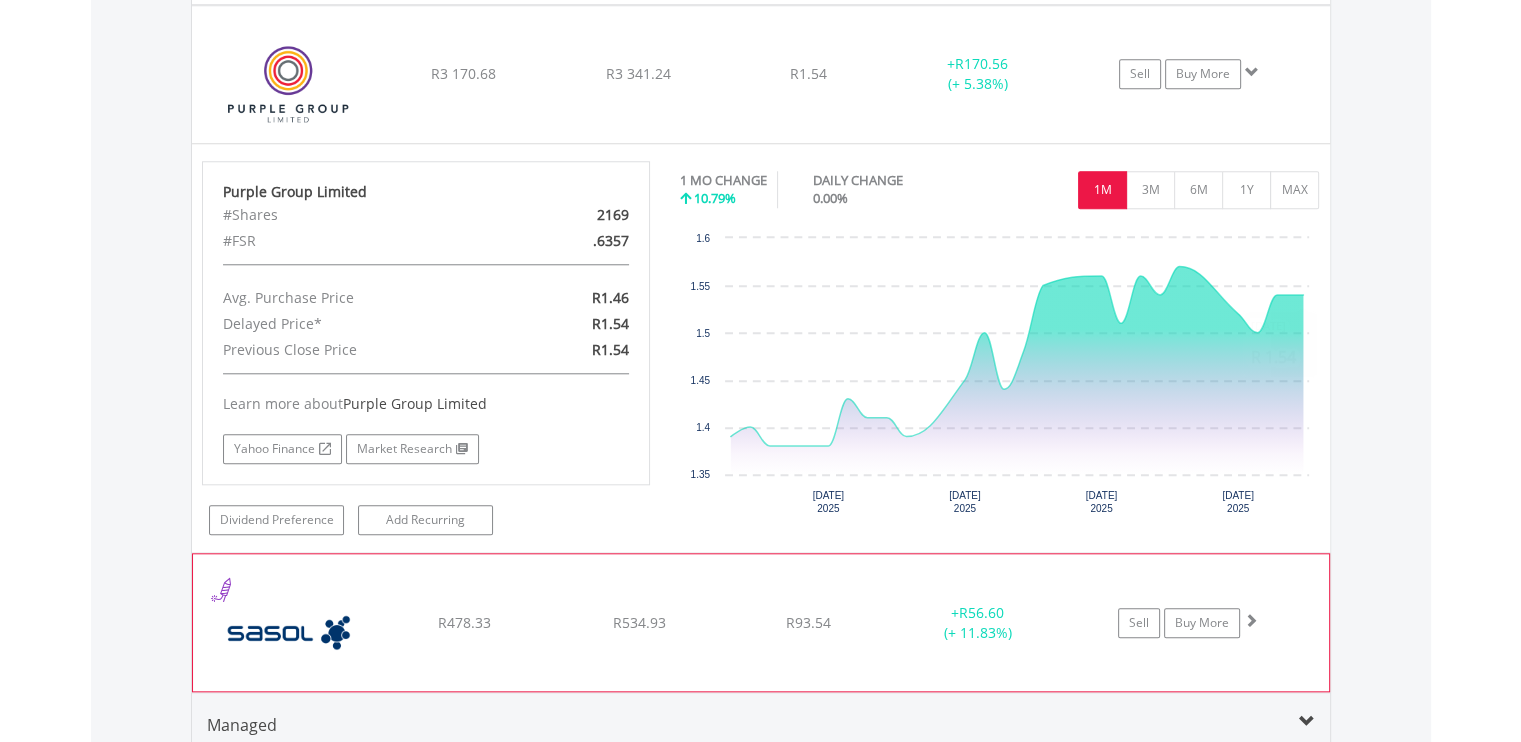 click on "﻿
Sasol Limited
R478.33
R534.93
R93.54
+  R56.60 (+ 11.83%)
Sell
Buy More" at bounding box center (761, -224) 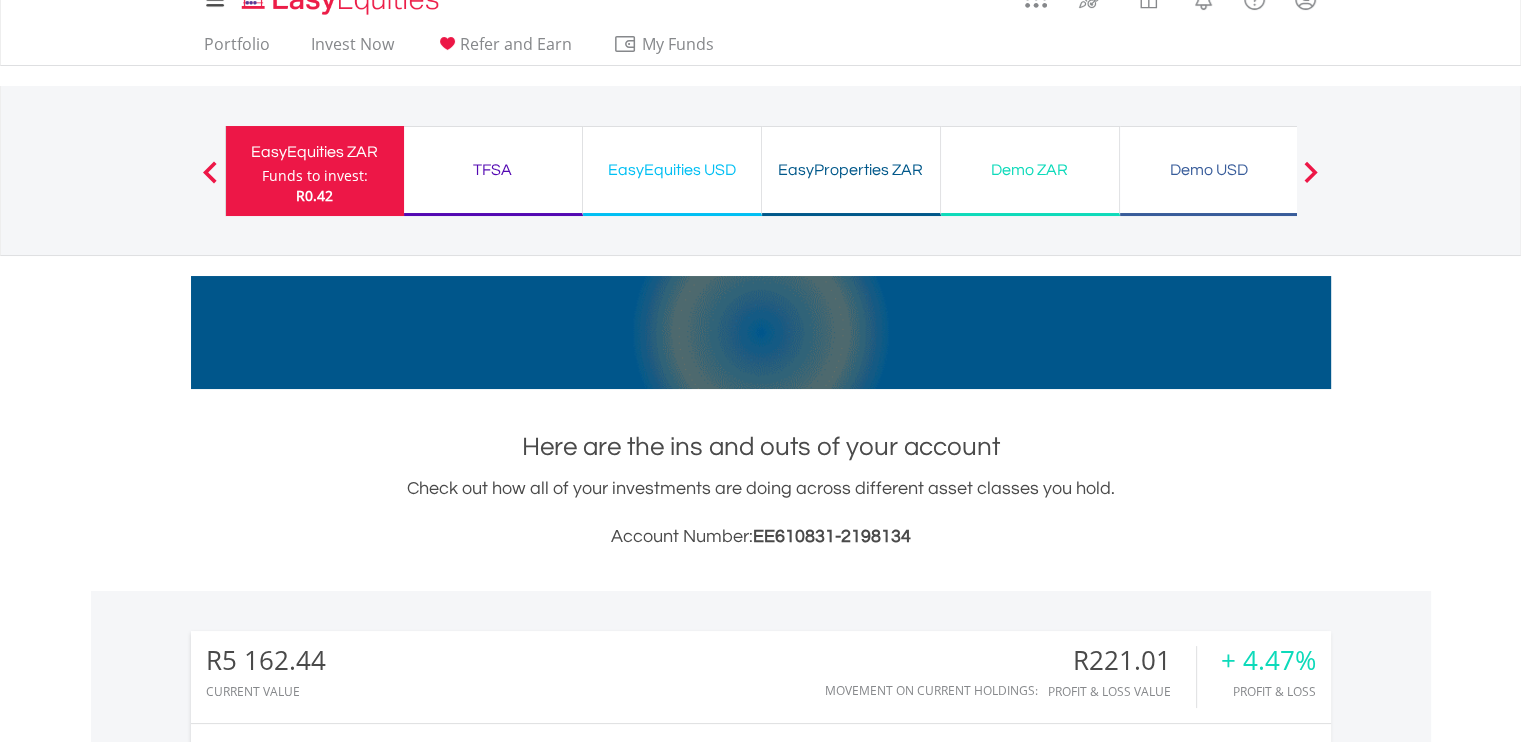 scroll, scrollTop: 0, scrollLeft: 0, axis: both 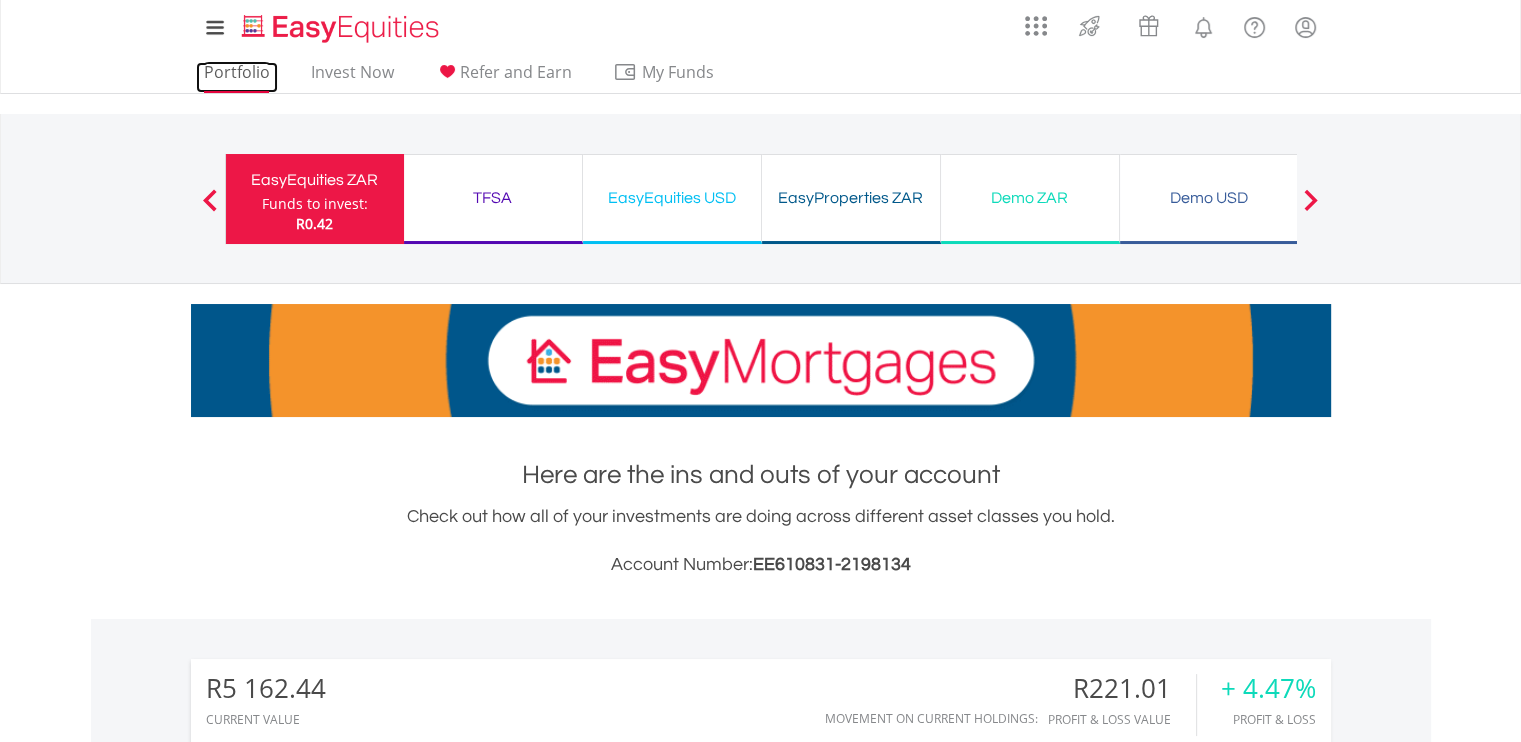 click on "Portfolio" at bounding box center [237, 77] 